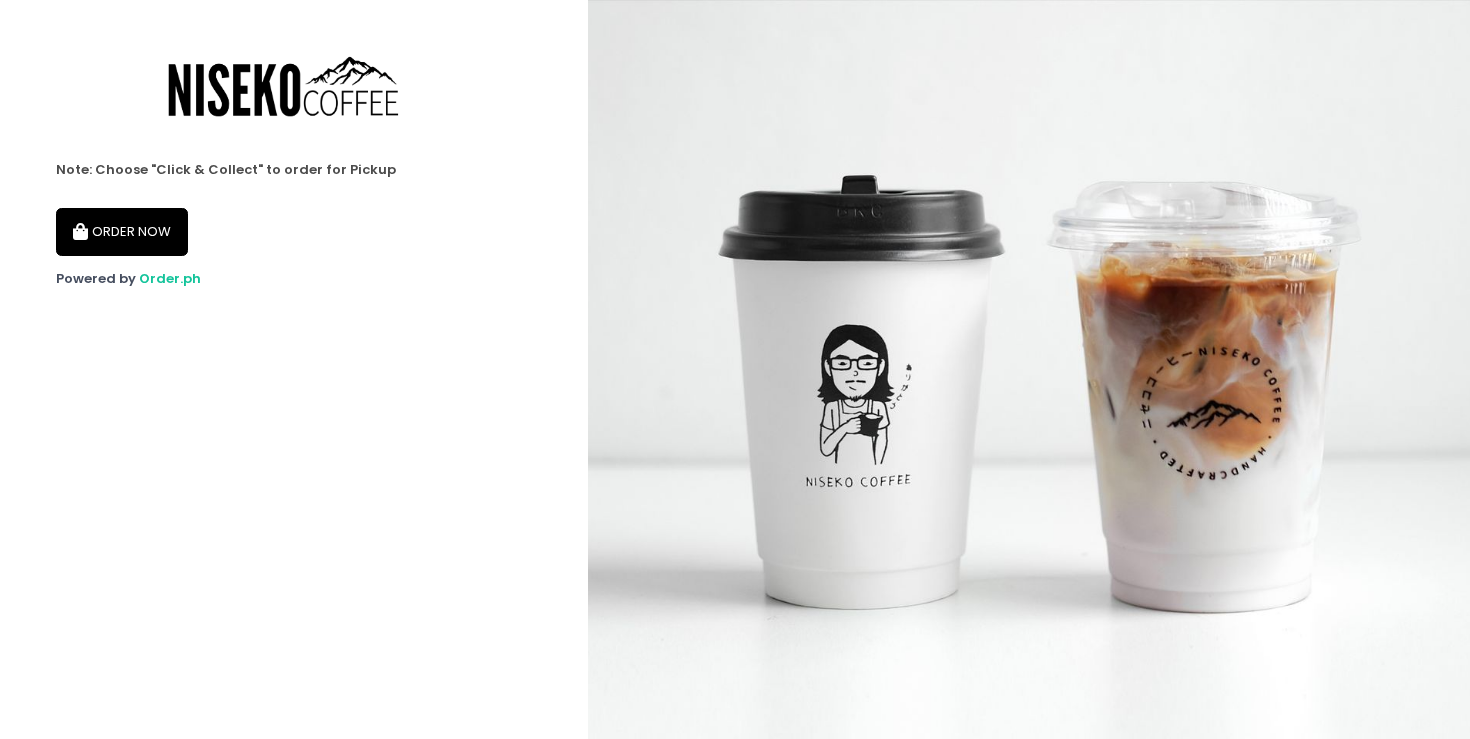 scroll, scrollTop: 0, scrollLeft: 0, axis: both 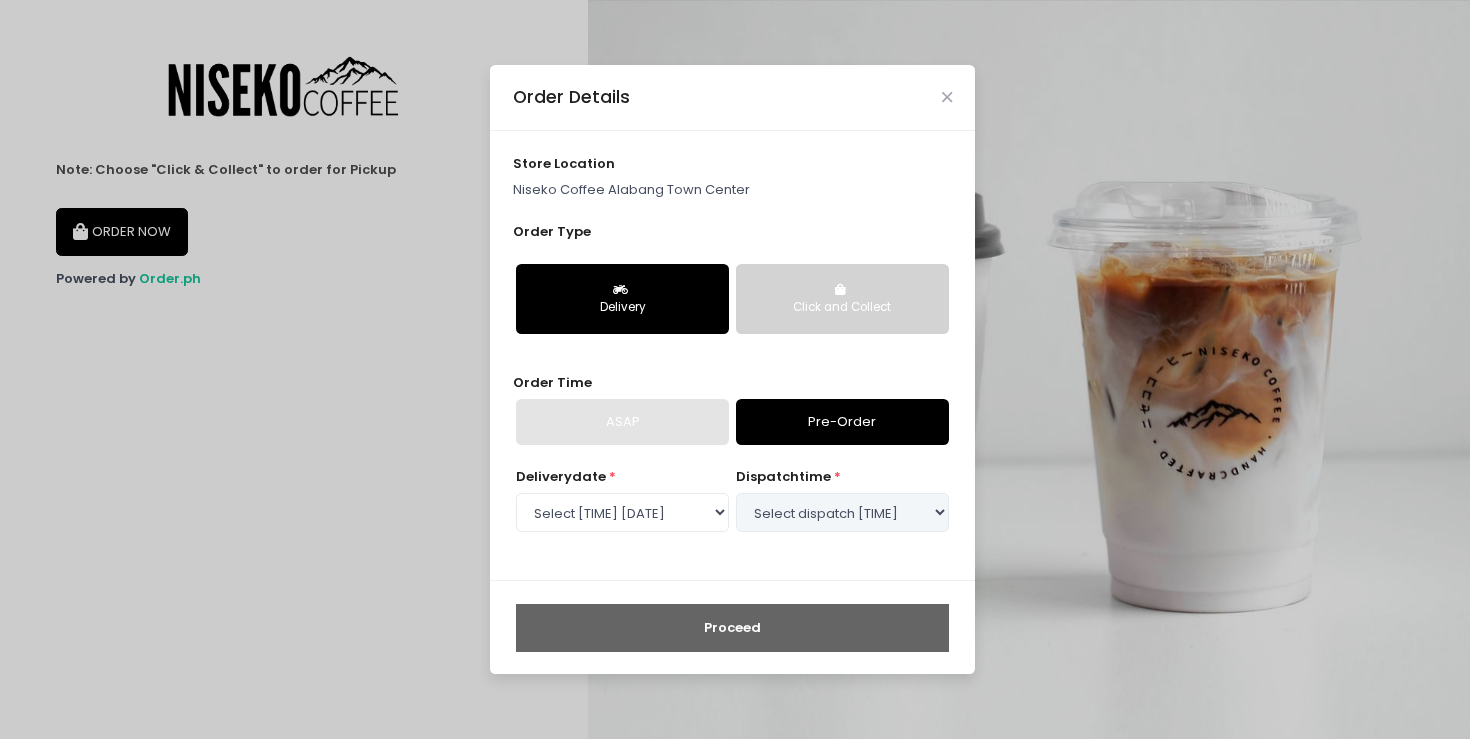 select on "[DATE]" 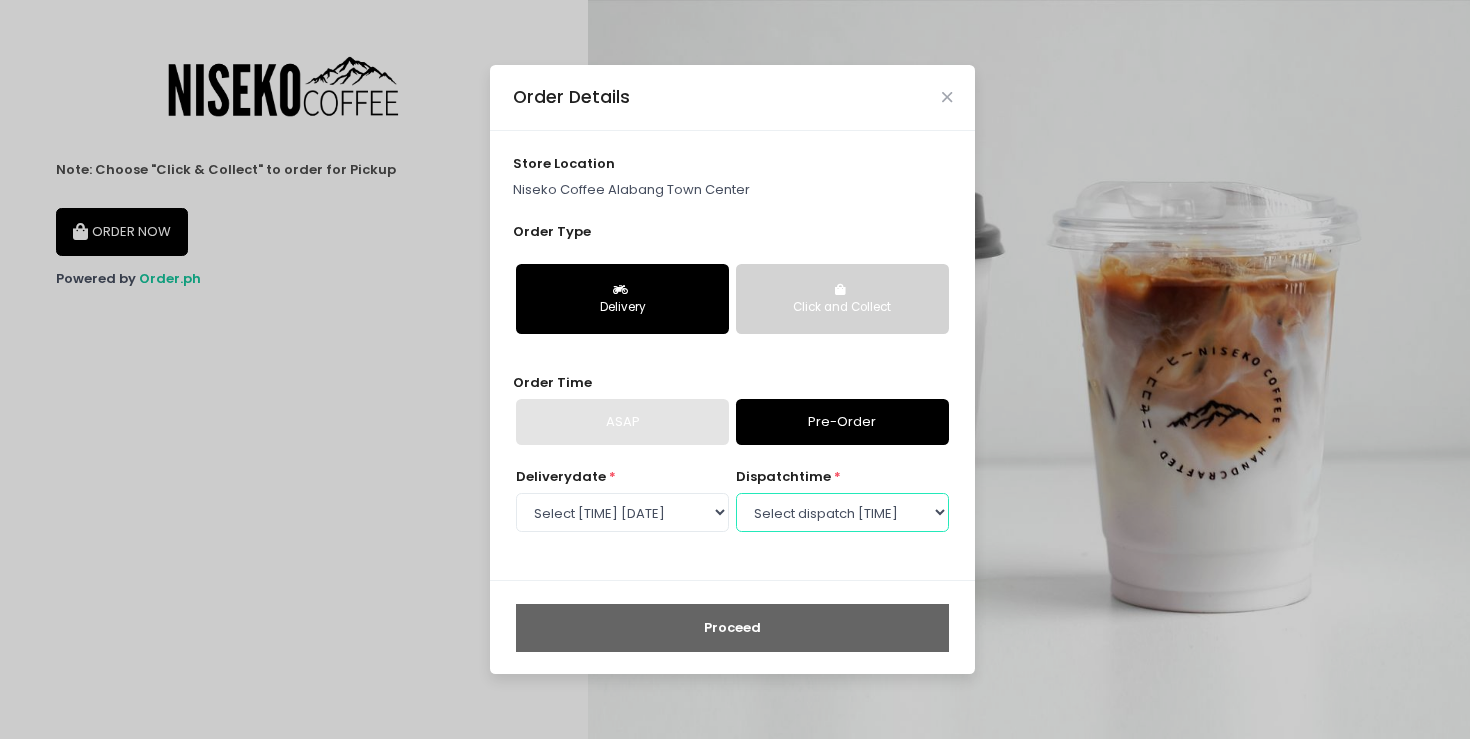 click on "Select dispatch time 10:00 AM - 10:30 AM 10:30 AM - 11:00 AM 11:00 AM - 11:30 AM 11:30 AM - 12:00 PM 12:00 PM - 12:30 PM 12:30 PM - 01:00 PM 01:00 PM - 01:30 PM 01:30 PM - 02:00 PM 02:00 PM - 02:30 PM 02:30 PM - 03:00 PM 03:00 PM - 03:30 PM 03:30 PM - 04:00 PM 04:00 PM - 04:30 PM 04:30 PM - 05:00 PM 05:00 PM - 05:30 PM 05:30 PM - 06:00 PM 06:00 PM - 06:30 PM 06:30 PM - 07:00 PM 07:00 PM - 07:30 PM 07:30 PM - 08:00 PM" at bounding box center (842, 512) 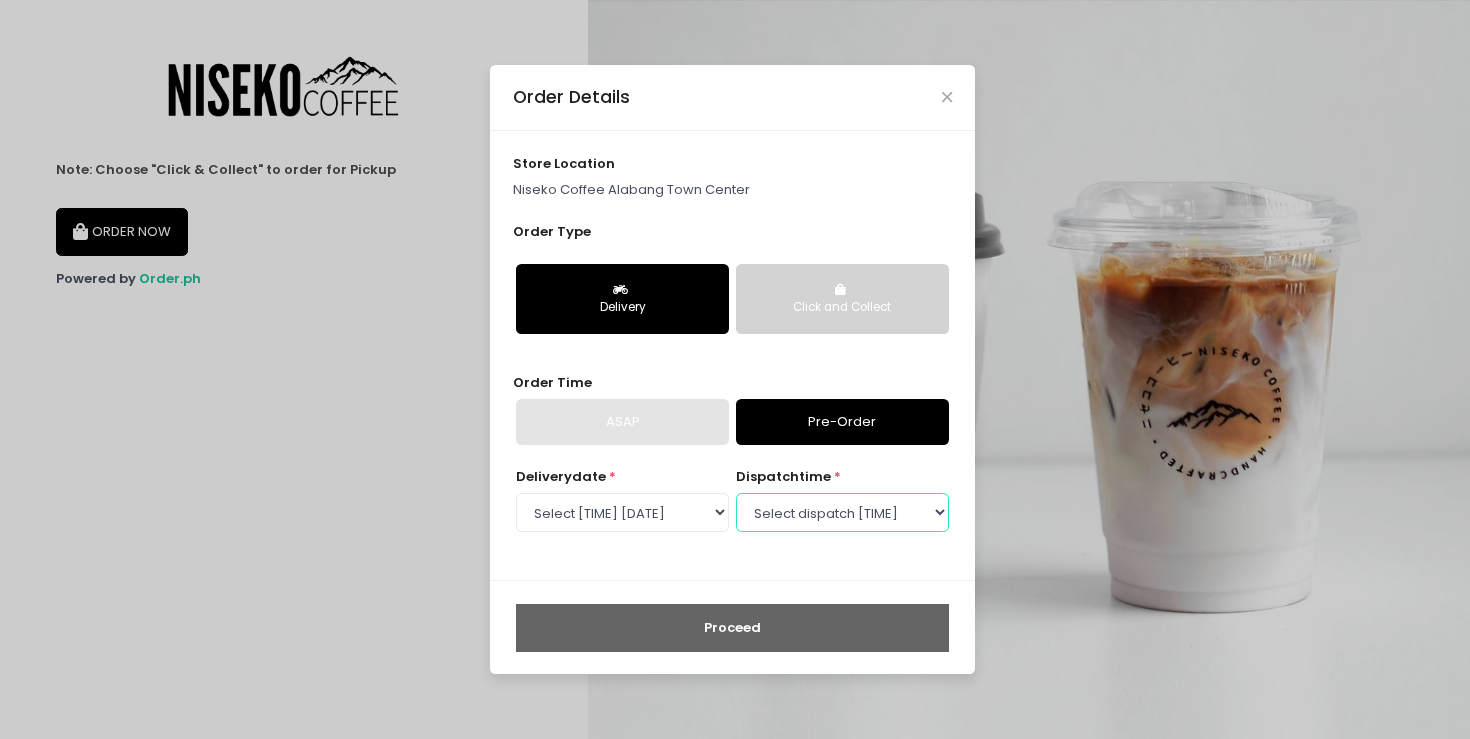 select on "10:00" 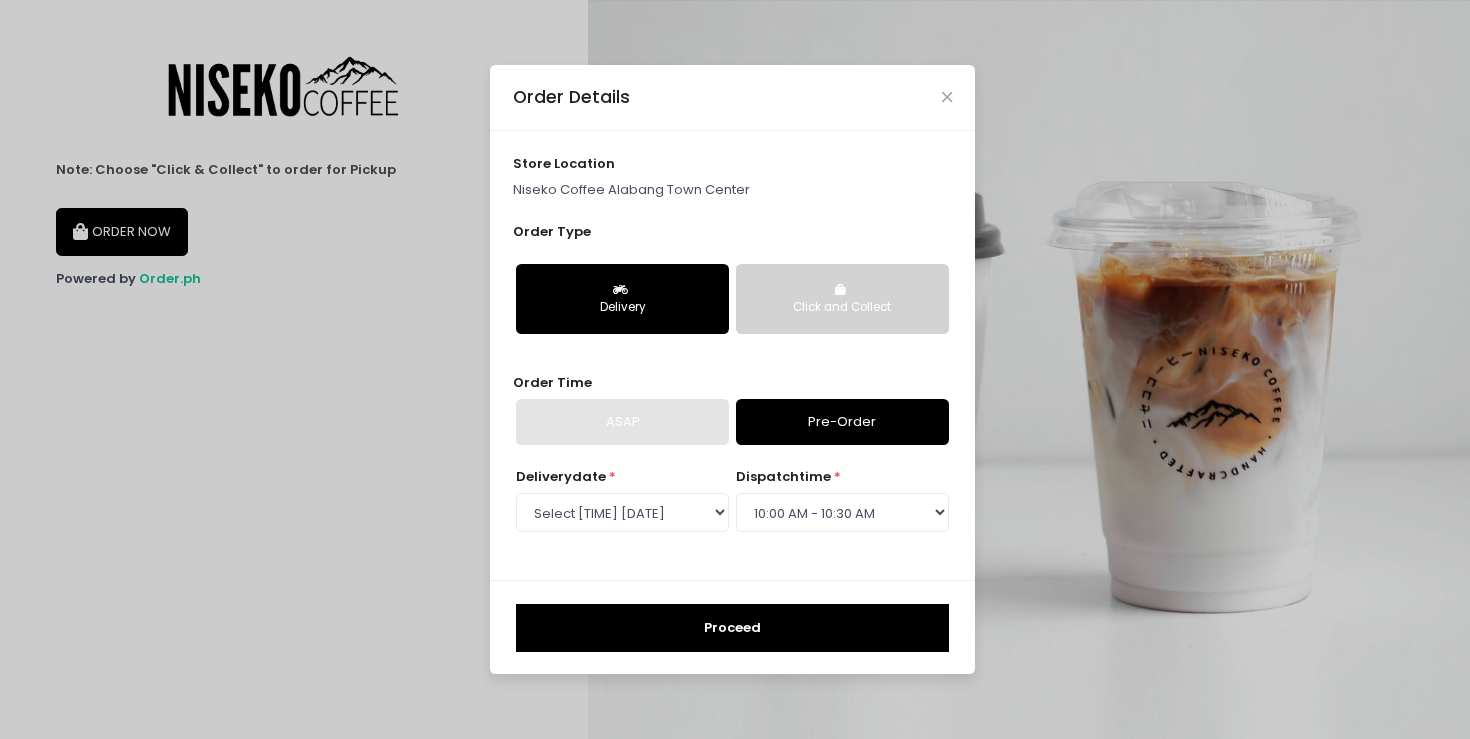 click on "Proceed" at bounding box center [732, 628] 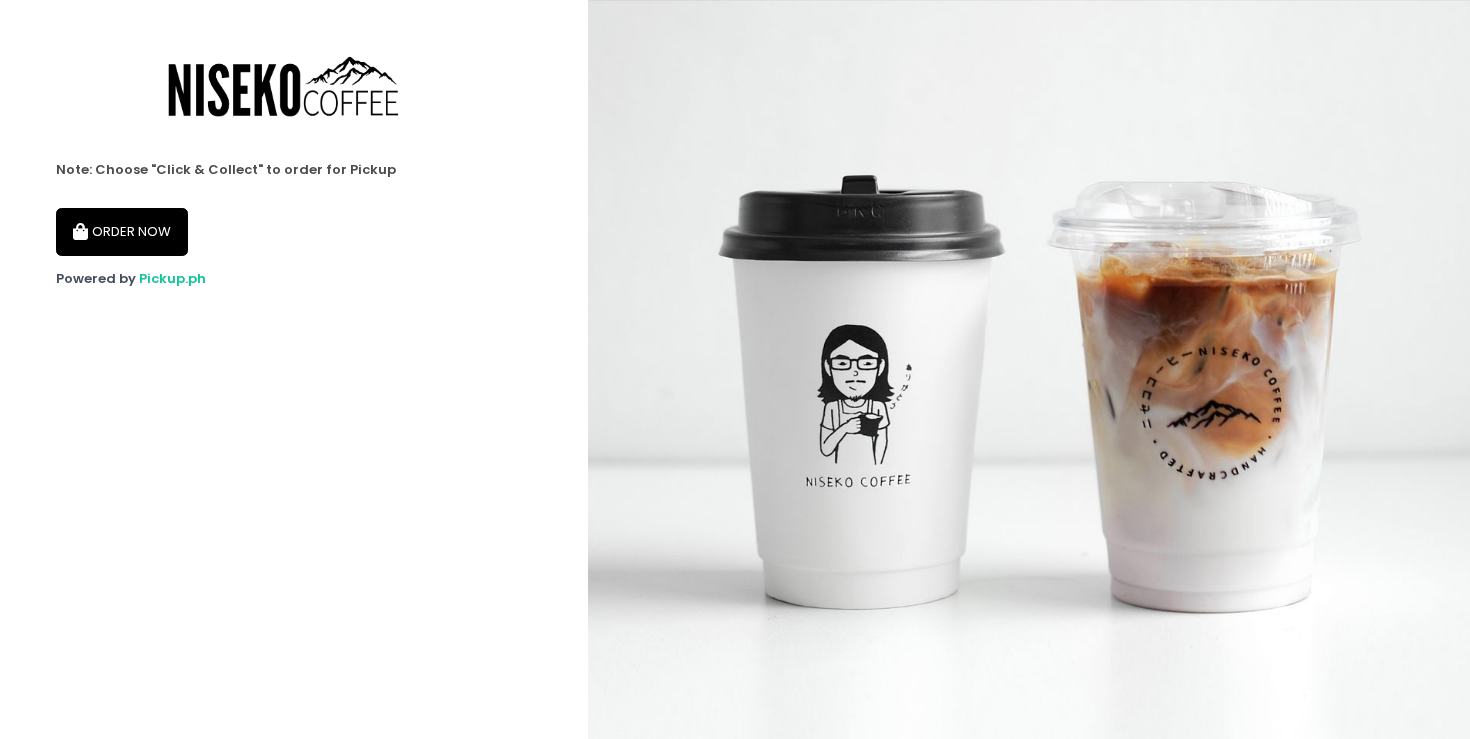scroll, scrollTop: 0, scrollLeft: 0, axis: both 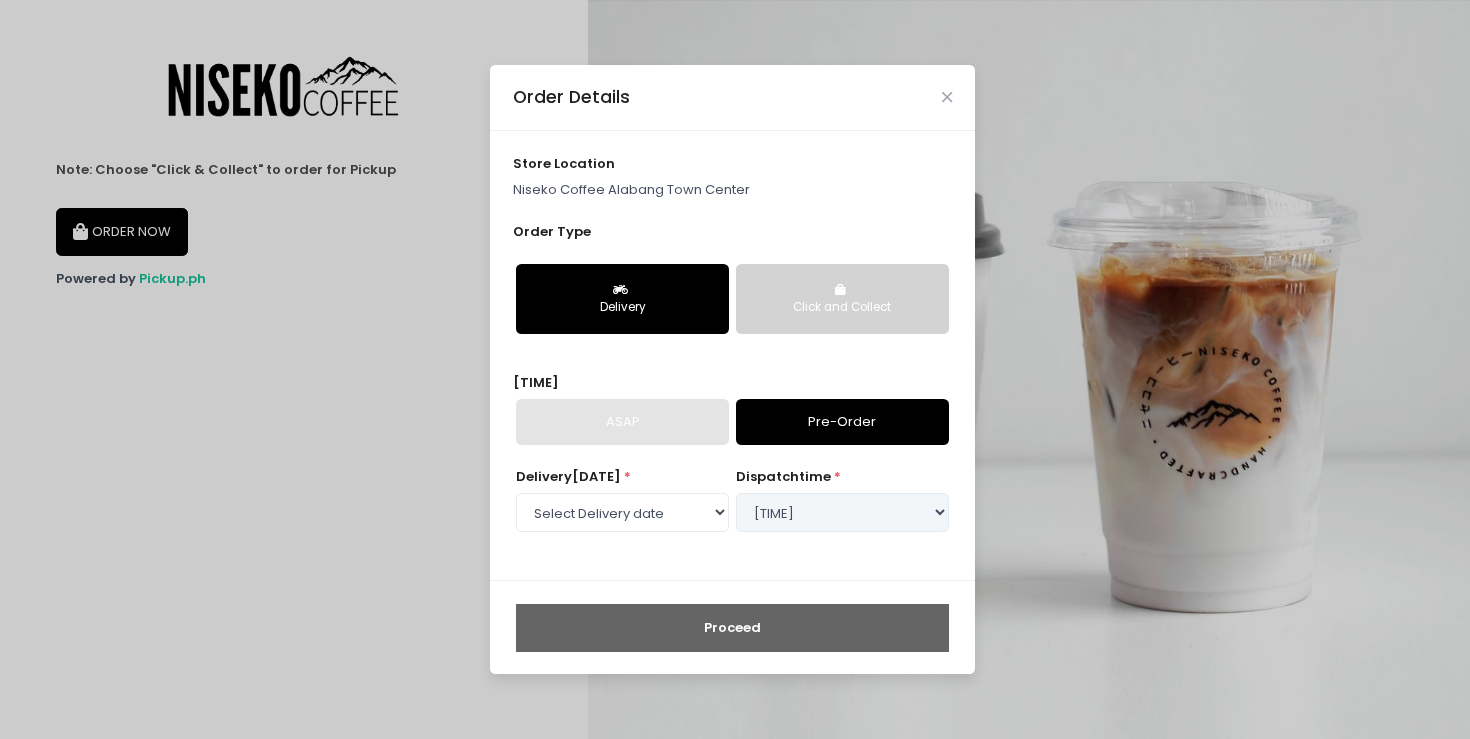 select on "2025-08-09" 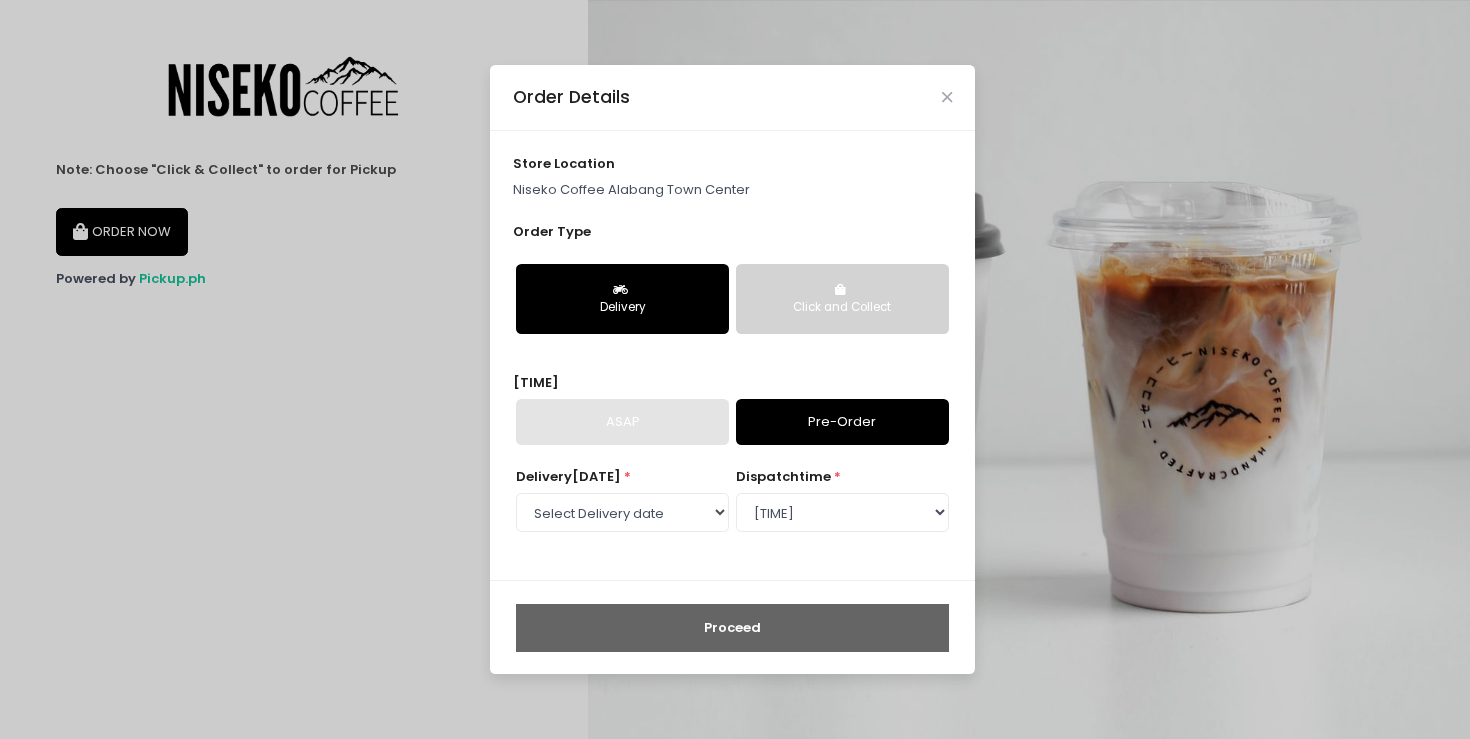 click on "Niseko Coffee Alabang Town Center" at bounding box center (733, 190) 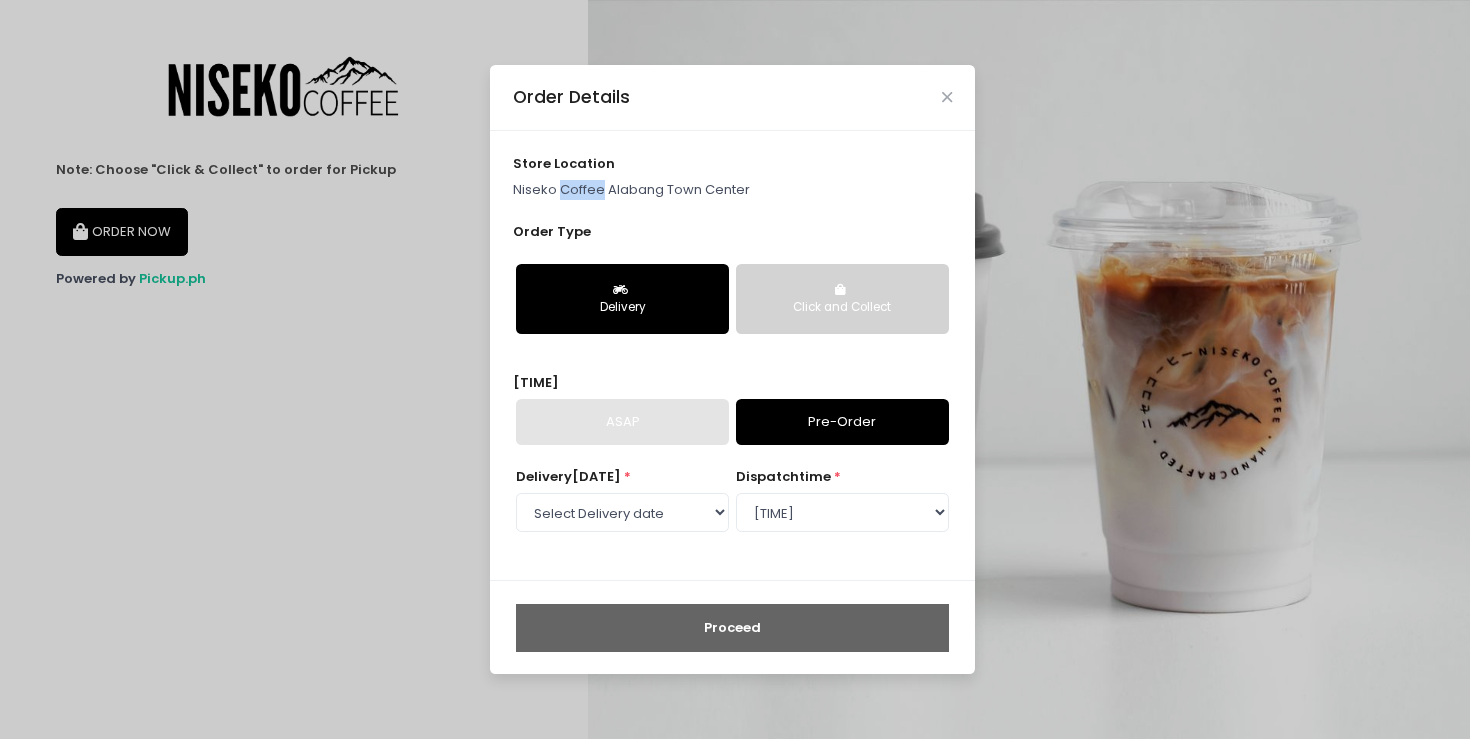 click on "Niseko Coffee Alabang Town Center" at bounding box center [733, 190] 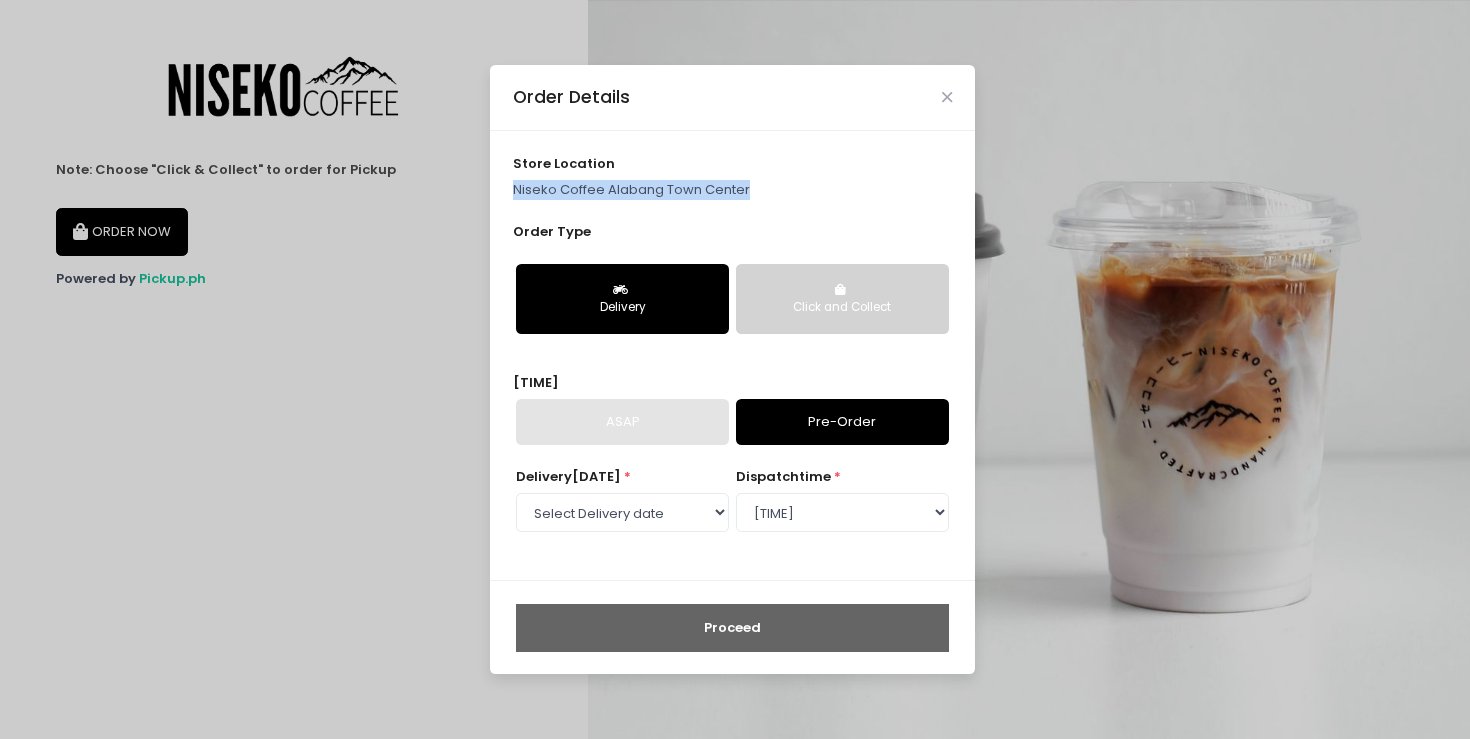 click on "Niseko Coffee Alabang Town Center" at bounding box center [733, 190] 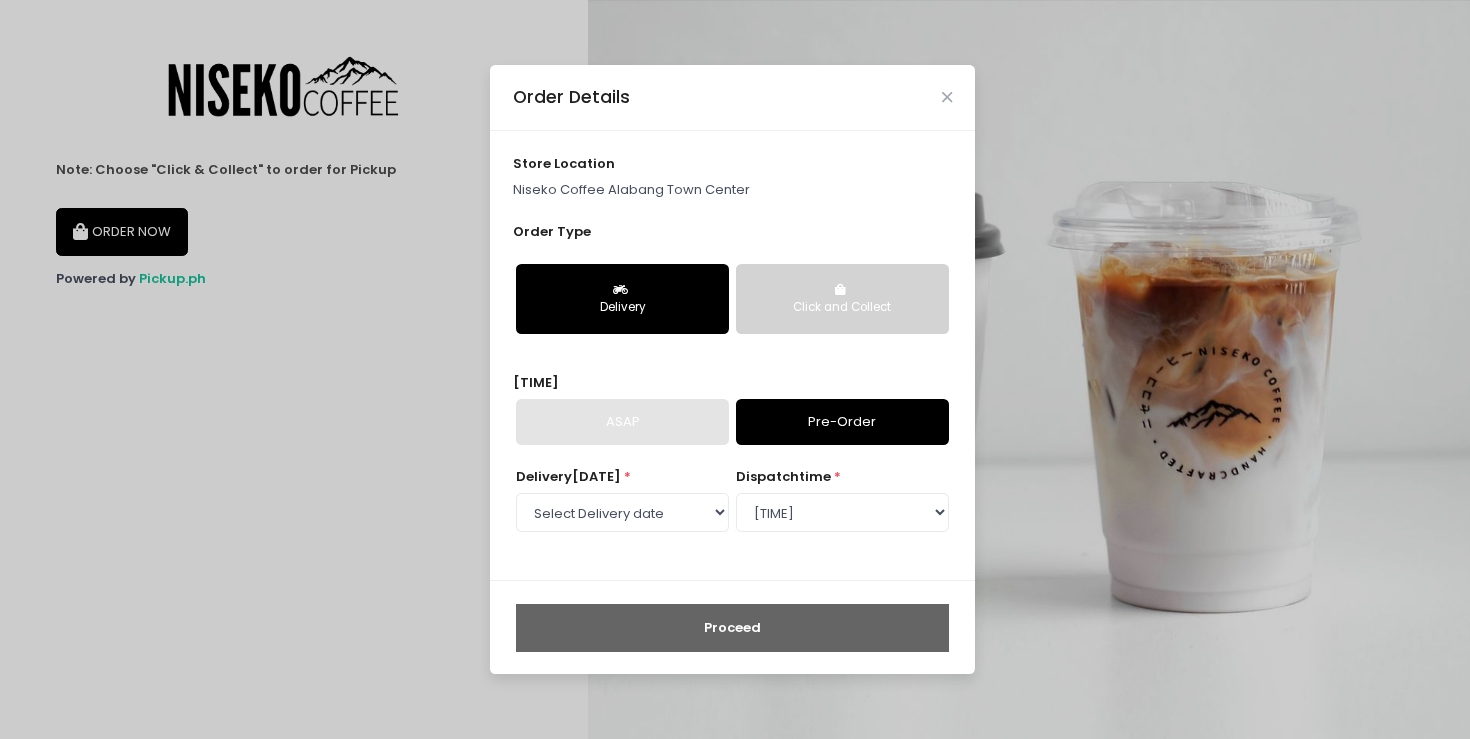 click on "Niseko Coffee Alabang Town Center" at bounding box center (733, 190) 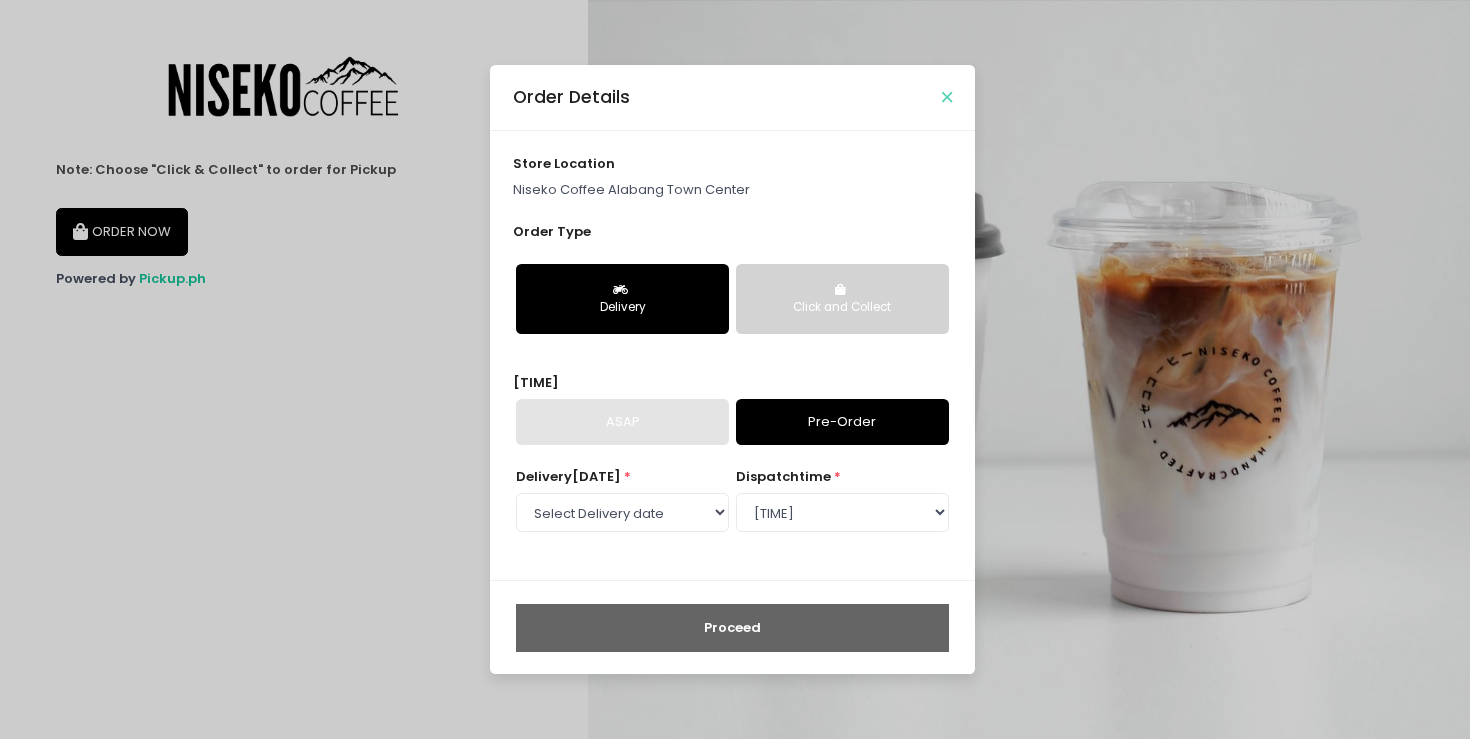 click at bounding box center (947, 97) 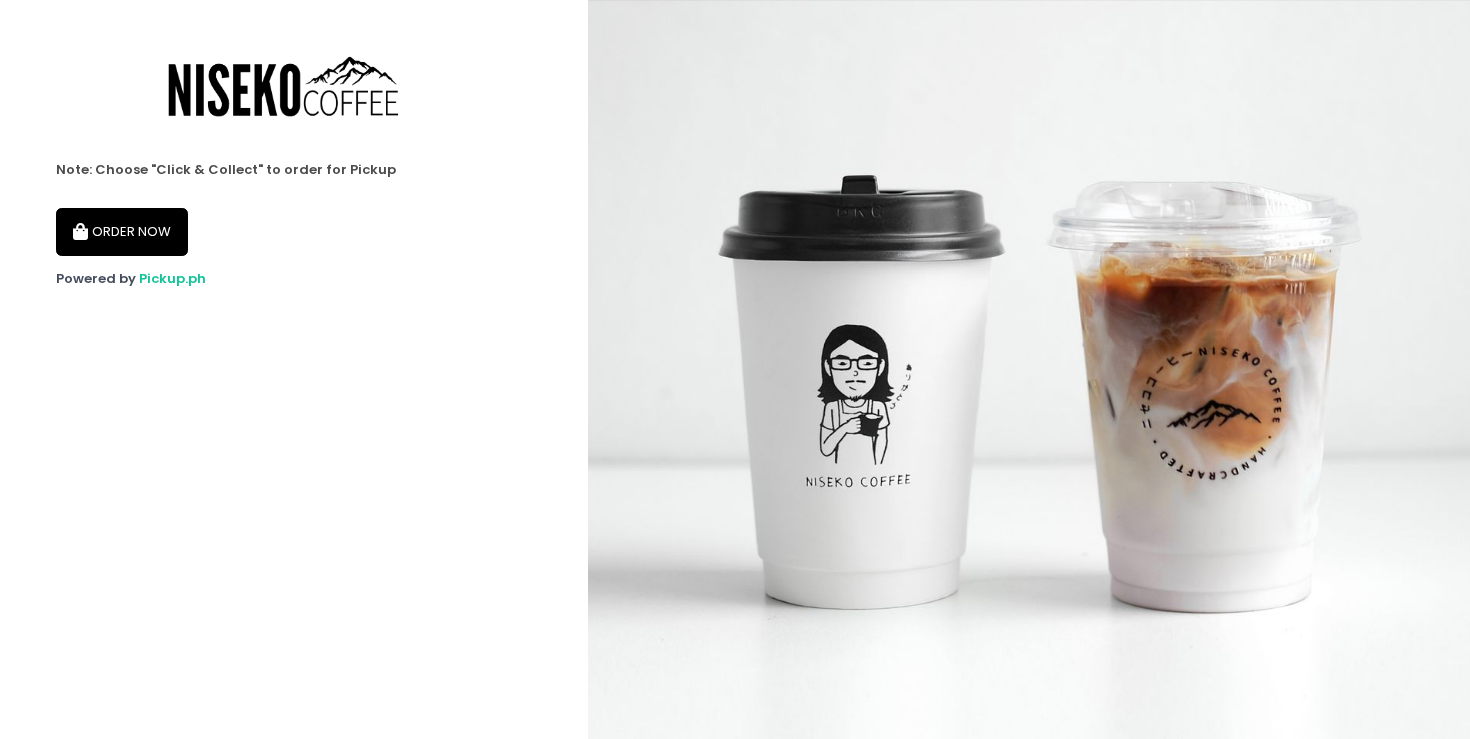 scroll, scrollTop: 0, scrollLeft: 0, axis: both 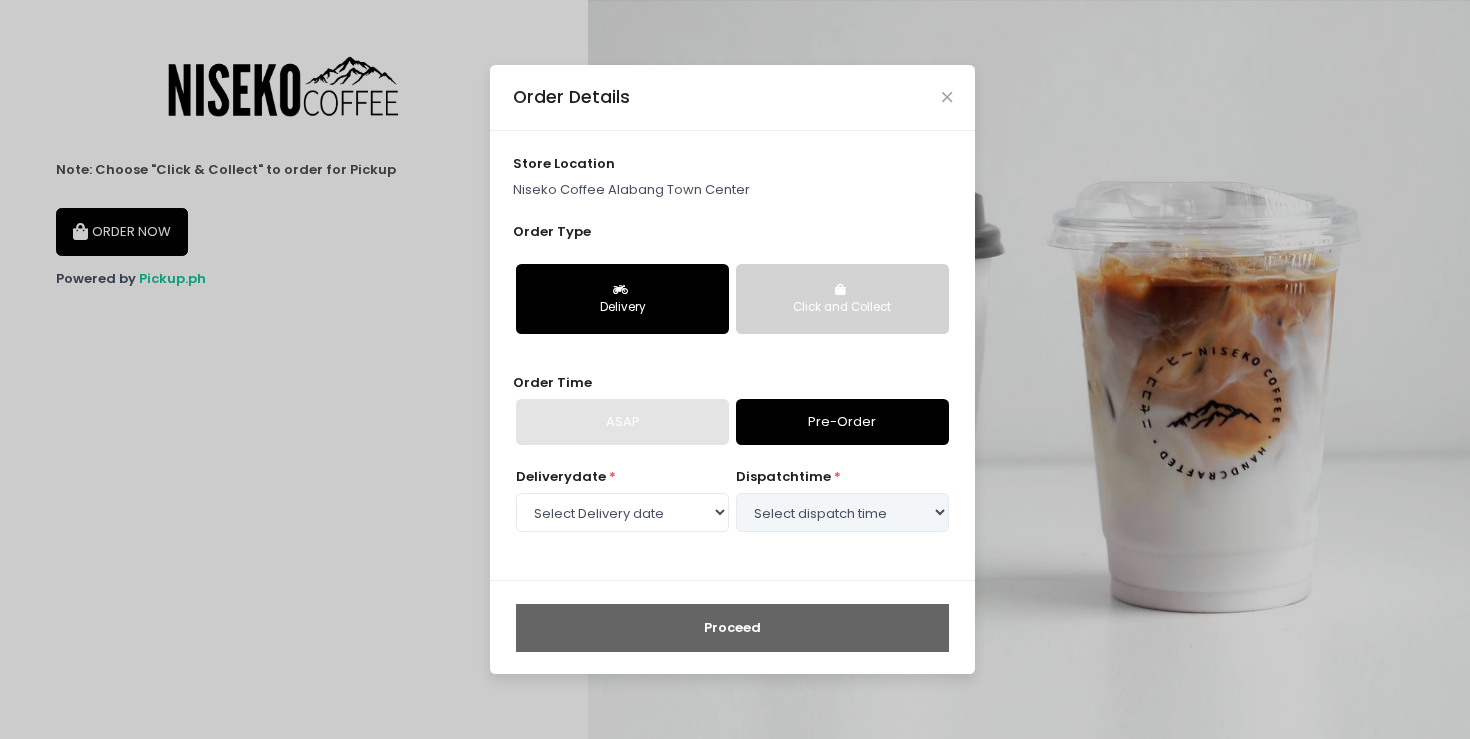select on "[DATE]" 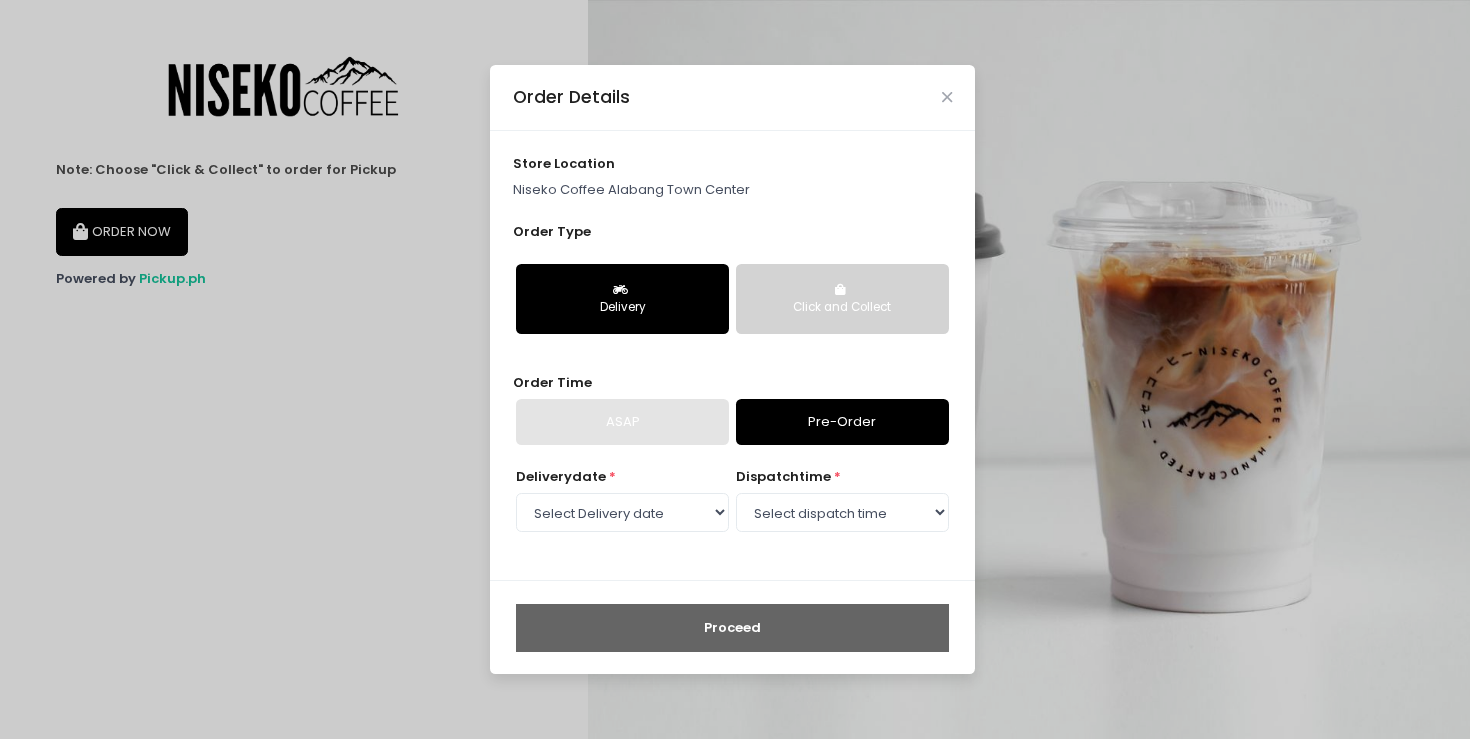click on "Delivery" at bounding box center (622, 299) 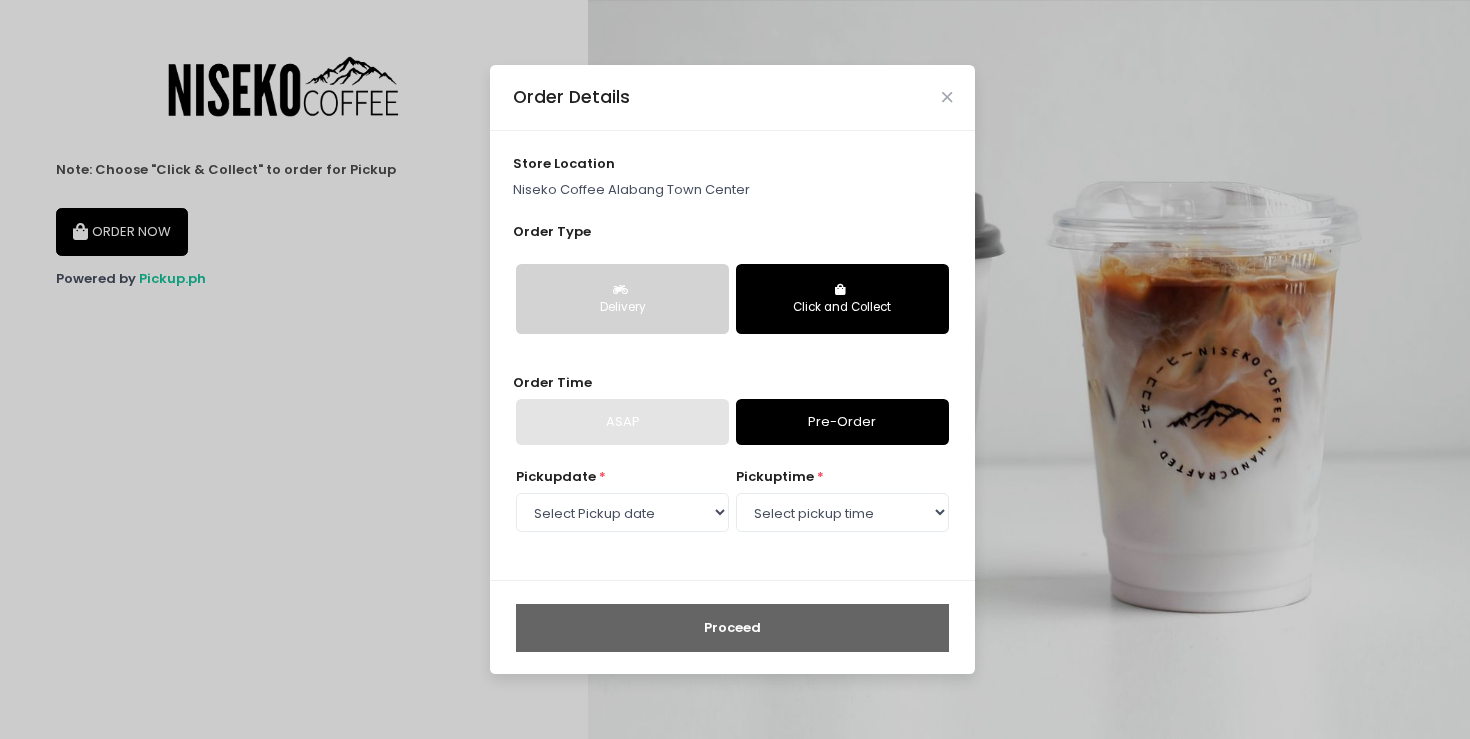 click on "Delivery" at bounding box center (622, 308) 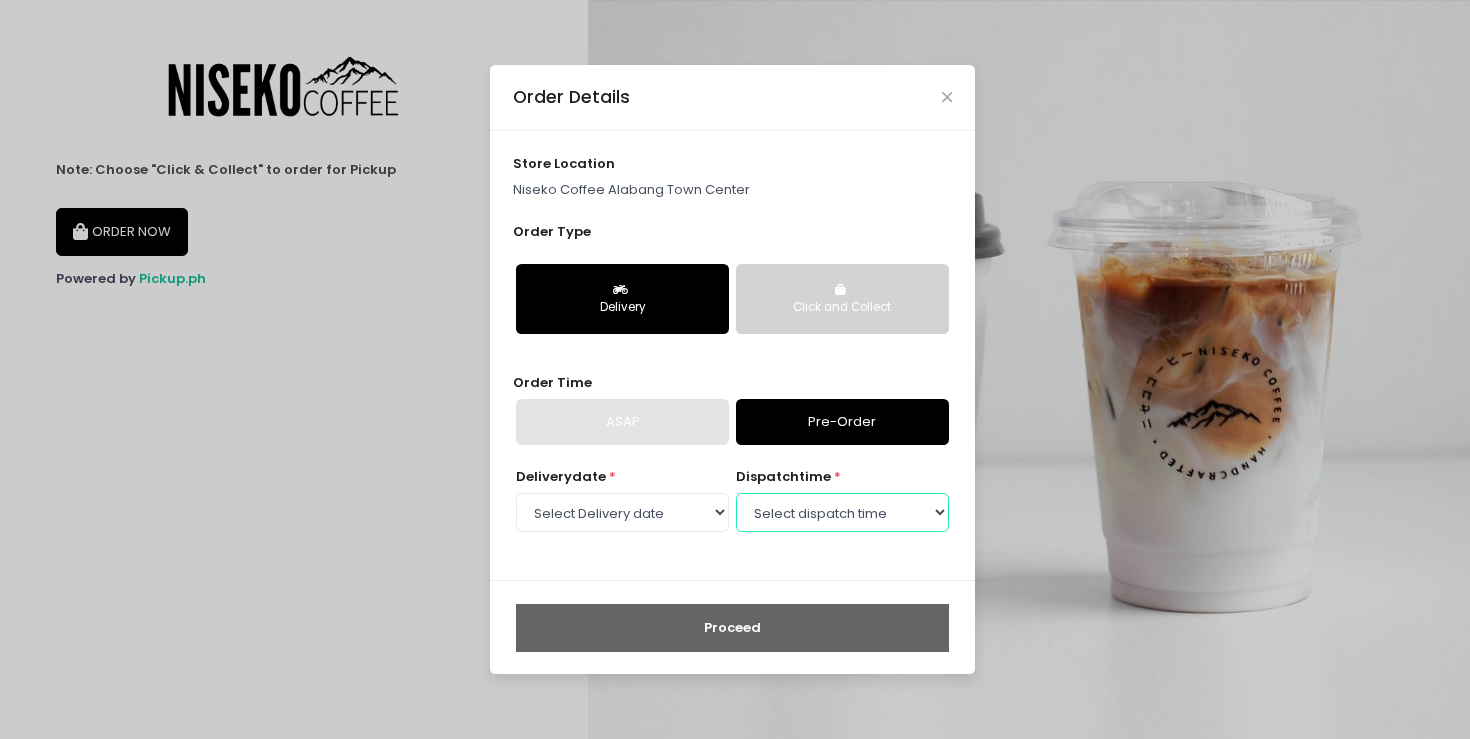click on "Select dispatch time 10:00 AM - 10:30 AM 10:30 AM - 11:00 AM 11:00 AM - 11:30 AM 11:30 AM - 12:00 PM 12:00 PM - 12:30 PM 12:30 PM - 01:00 PM 01:00 PM - 01:30 PM 01:30 PM - 02:00 PM 02:00 PM - 02:30 PM 02:30 PM - 03:00 PM 03:00 PM - 03:30 PM 03:30 PM - 04:00 PM 04:00 PM - 04:30 PM 04:30 PM - 05:00 PM 05:00 PM - 05:30 PM 05:30 PM - 06:00 PM 06:00 PM - 06:30 PM 06:30 PM - 07:00 PM 07:00 PM - 07:30 PM 07:30 PM - 08:00 PM" at bounding box center [842, 512] 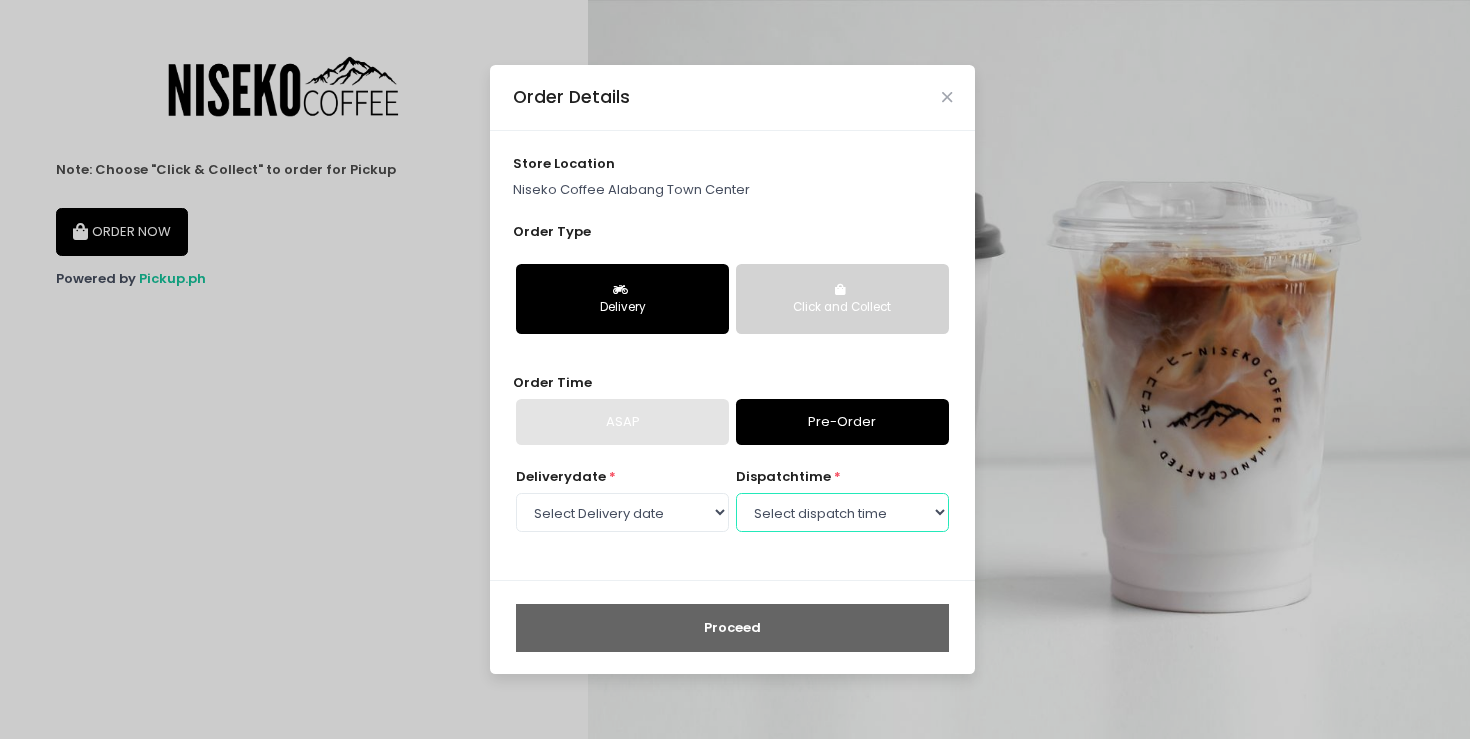 select on "10:00" 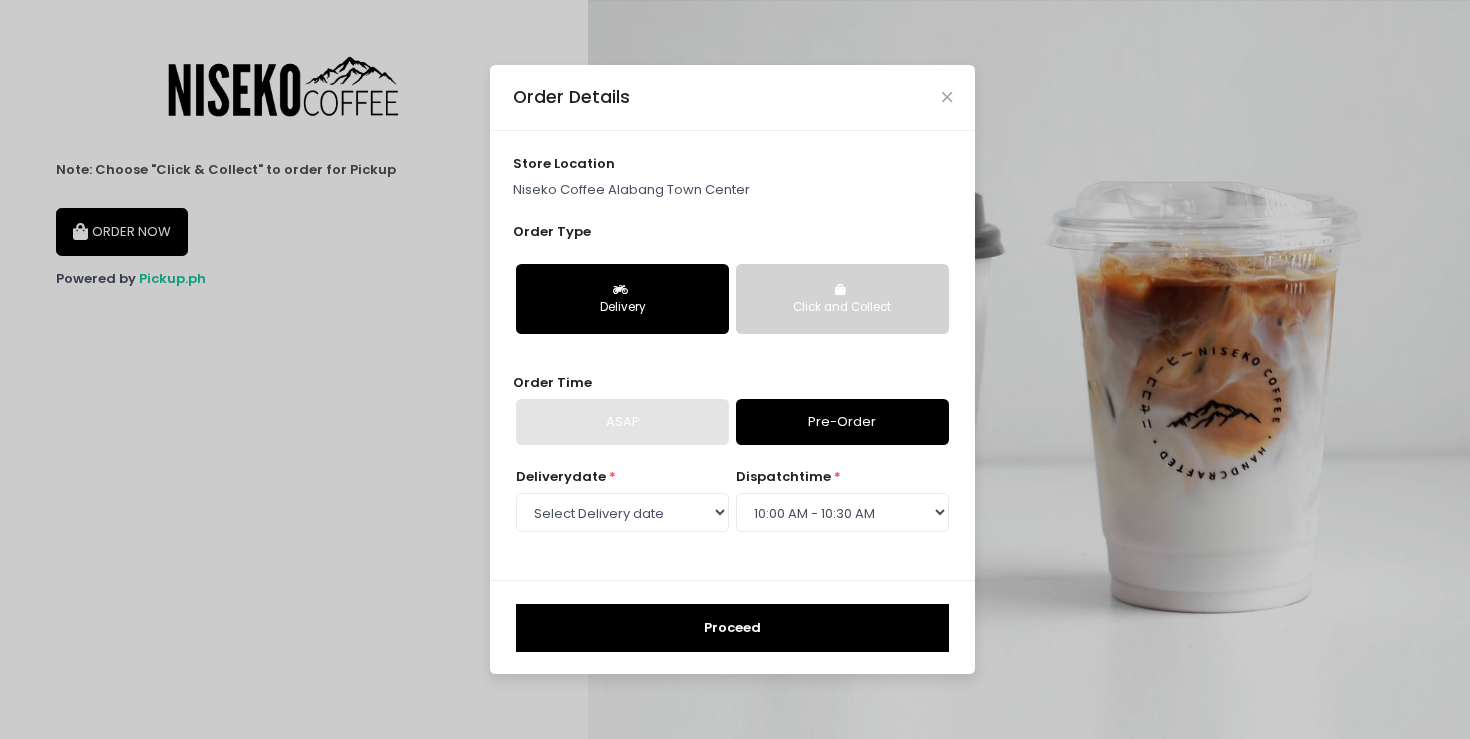 click on "Proceed" at bounding box center (732, 628) 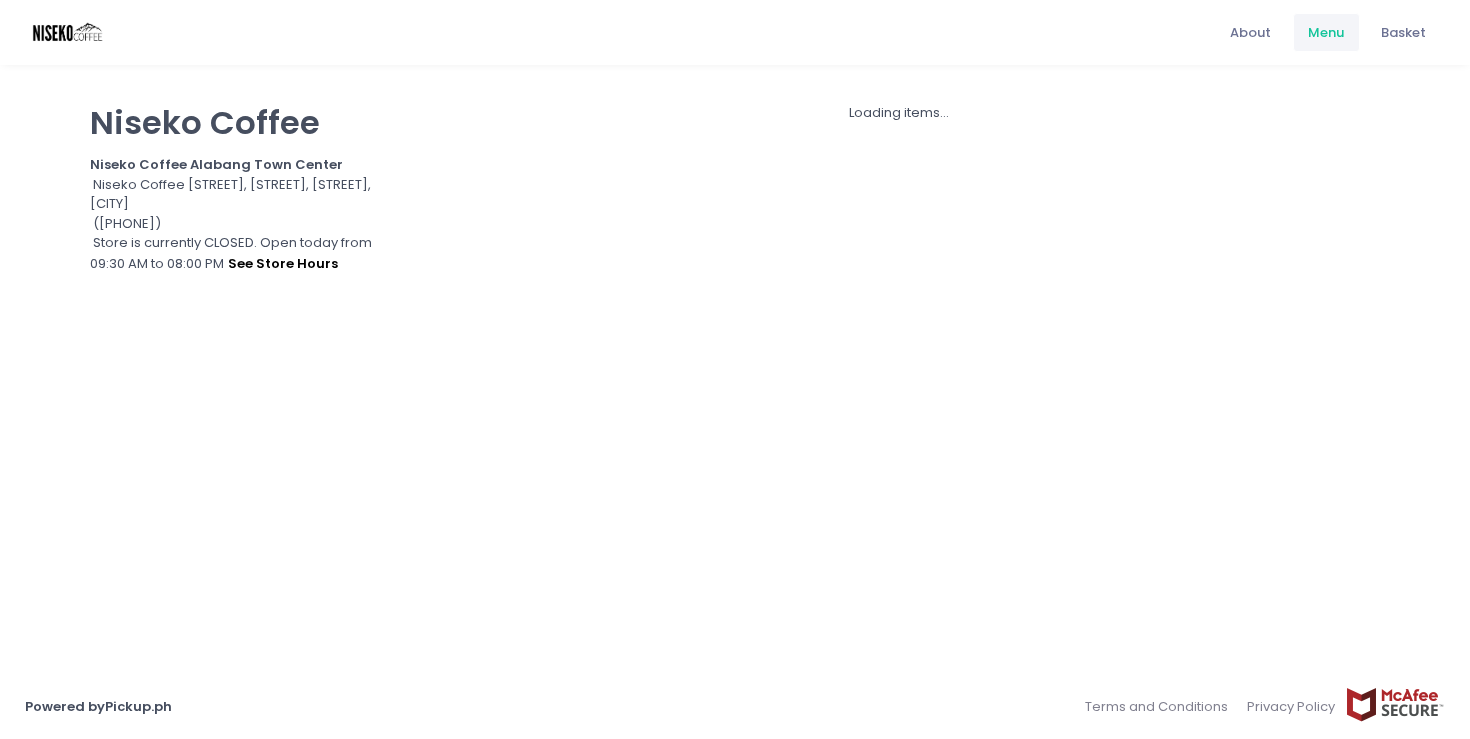 scroll, scrollTop: 0, scrollLeft: 0, axis: both 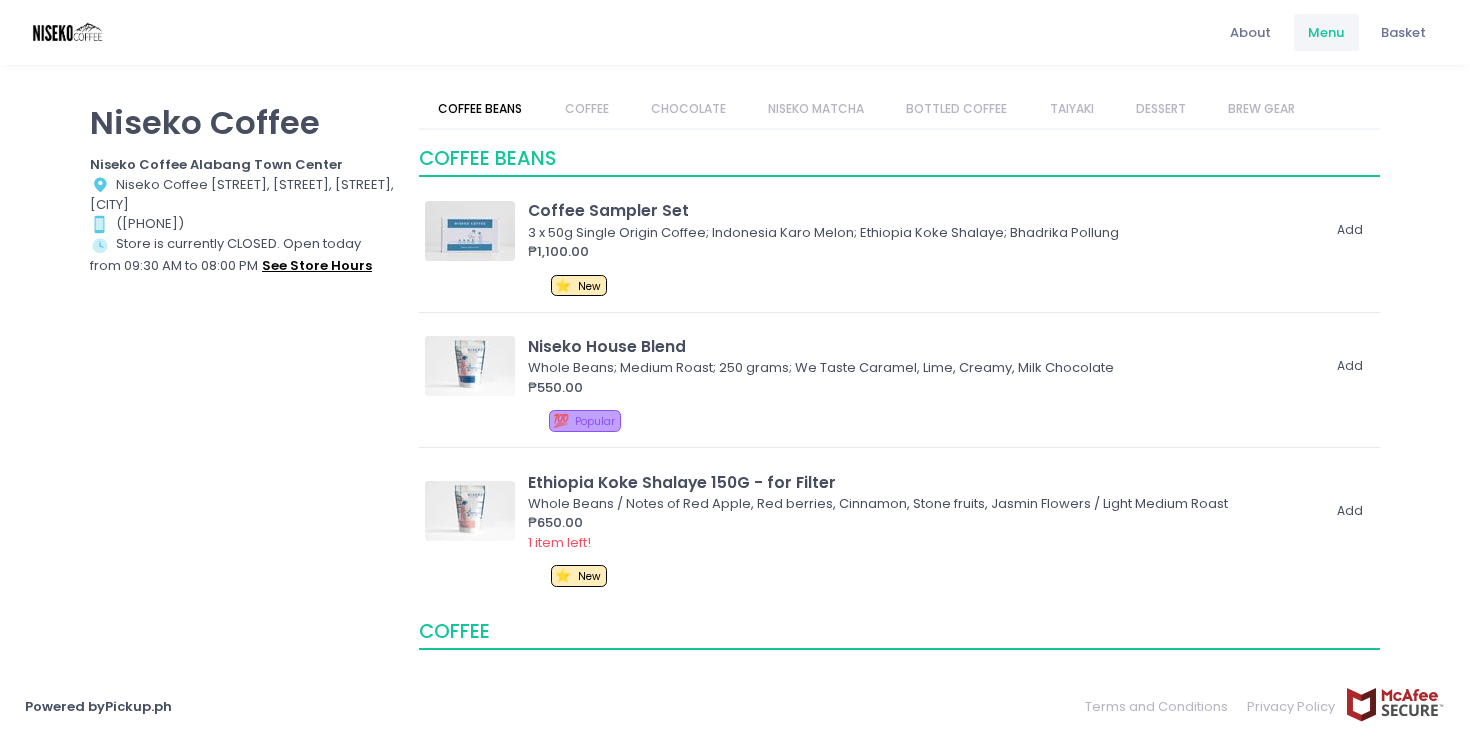 click on "see store hours" at bounding box center [317, 266] 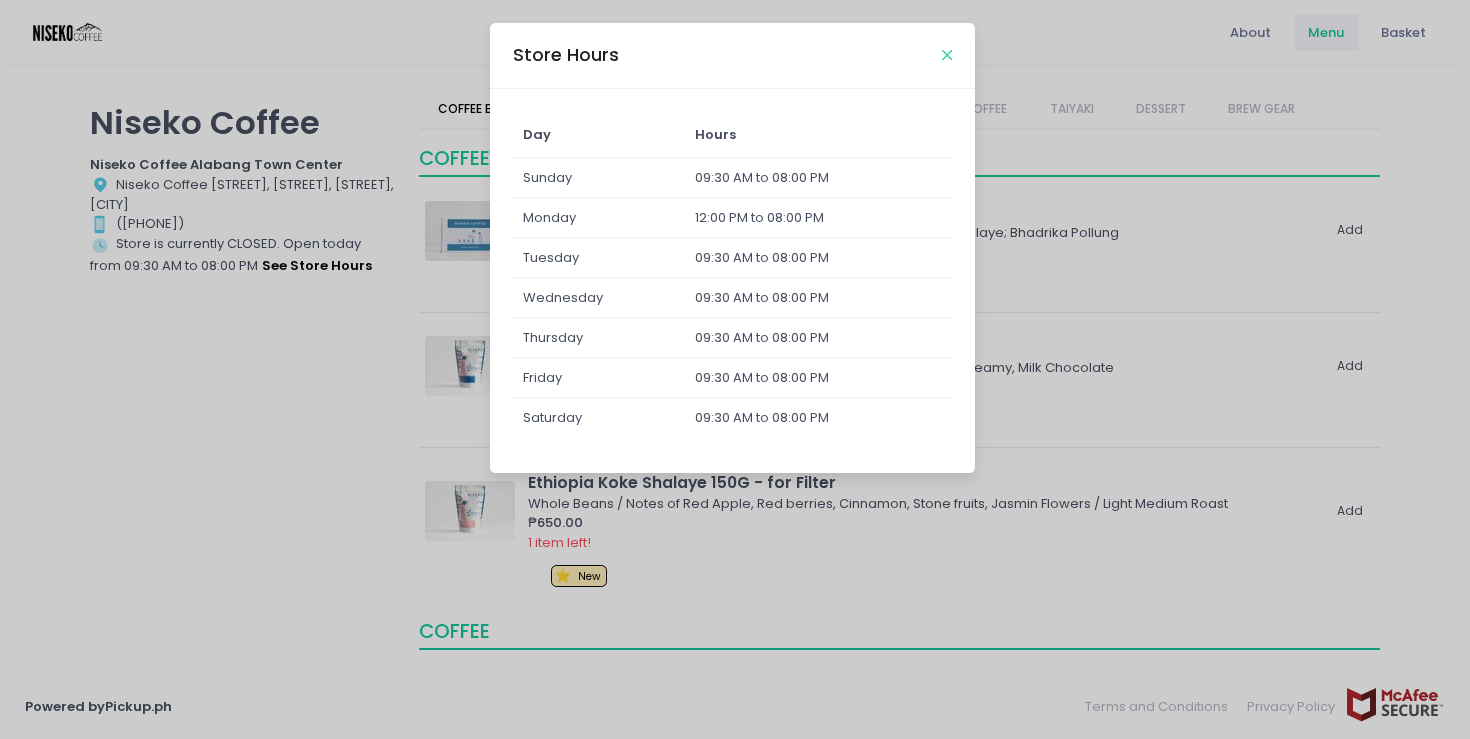 click at bounding box center (947, 55) 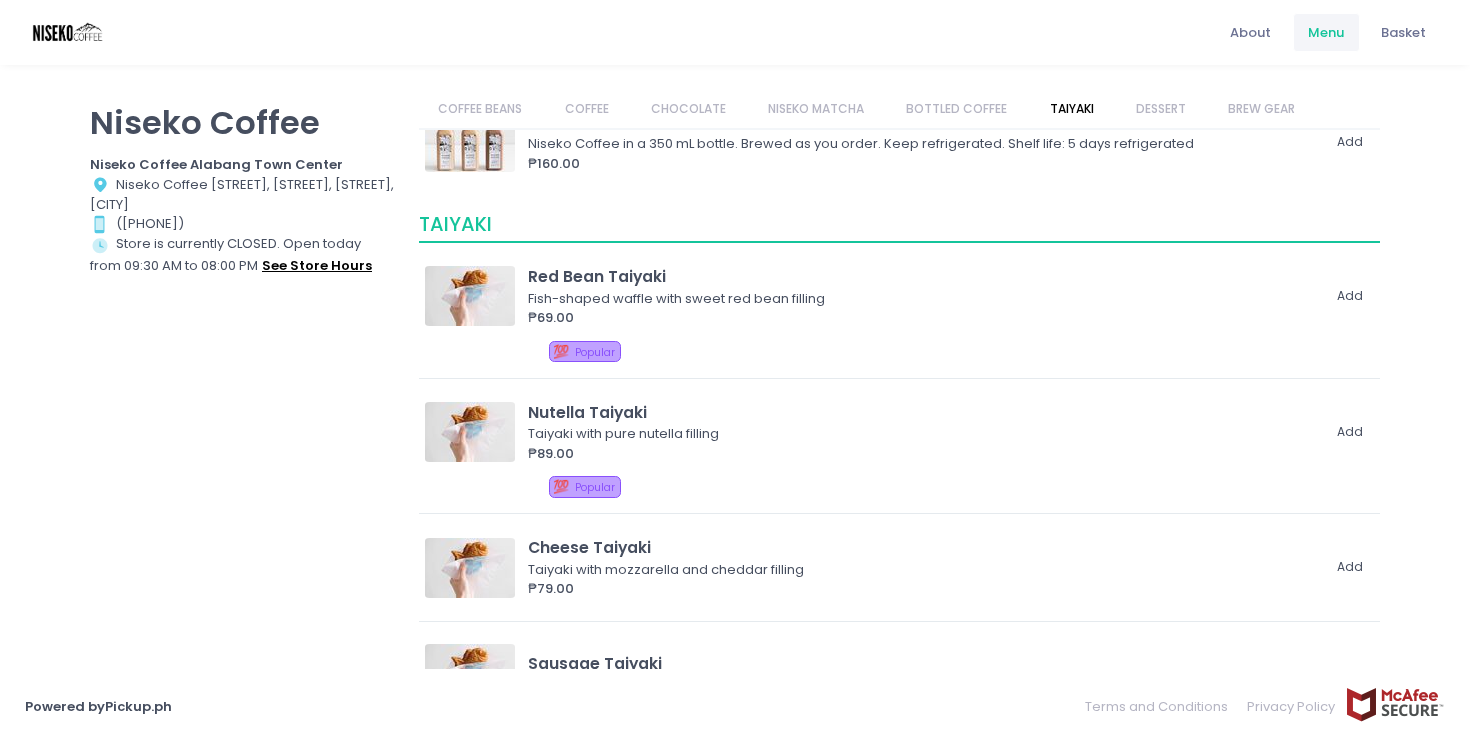 scroll, scrollTop: 3447, scrollLeft: 0, axis: vertical 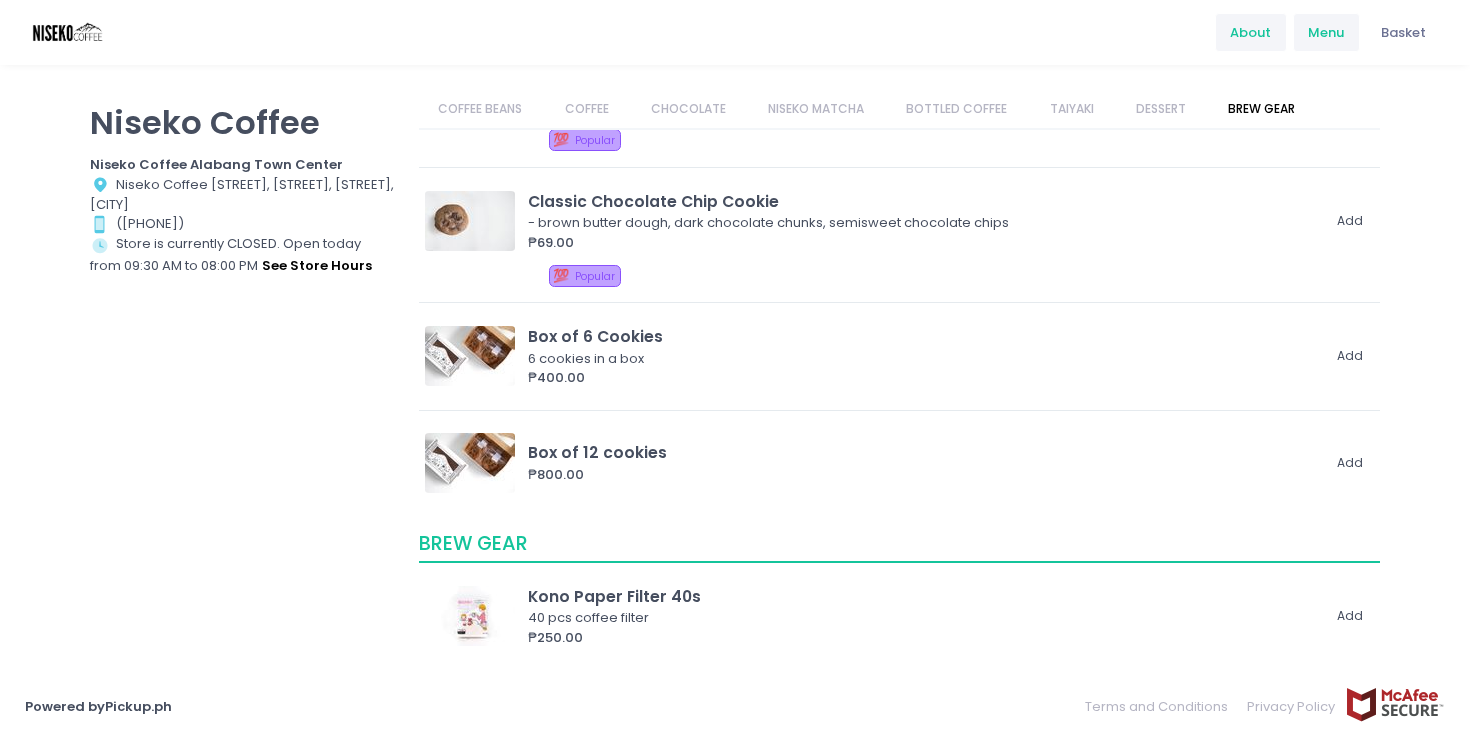 click on "About" at bounding box center [1250, 33] 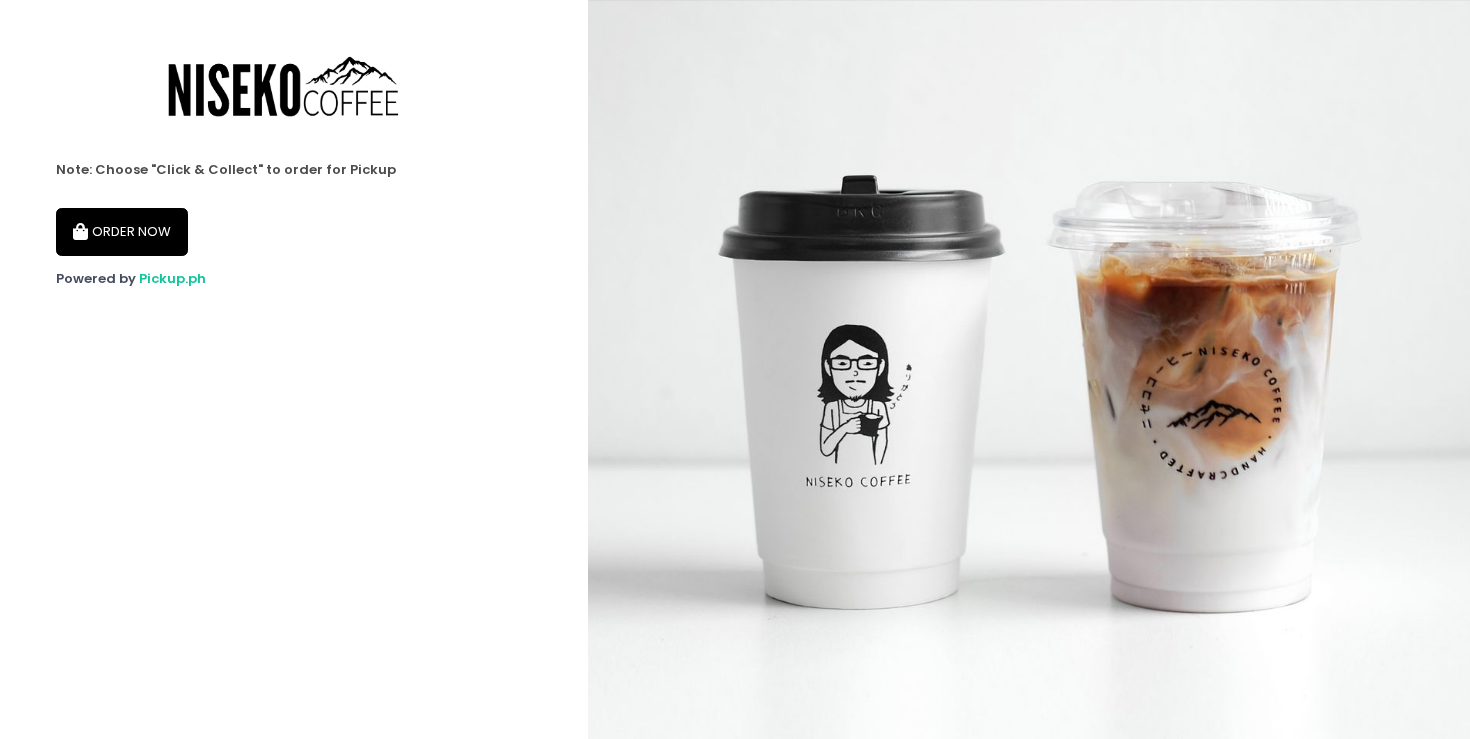 scroll, scrollTop: 0, scrollLeft: 0, axis: both 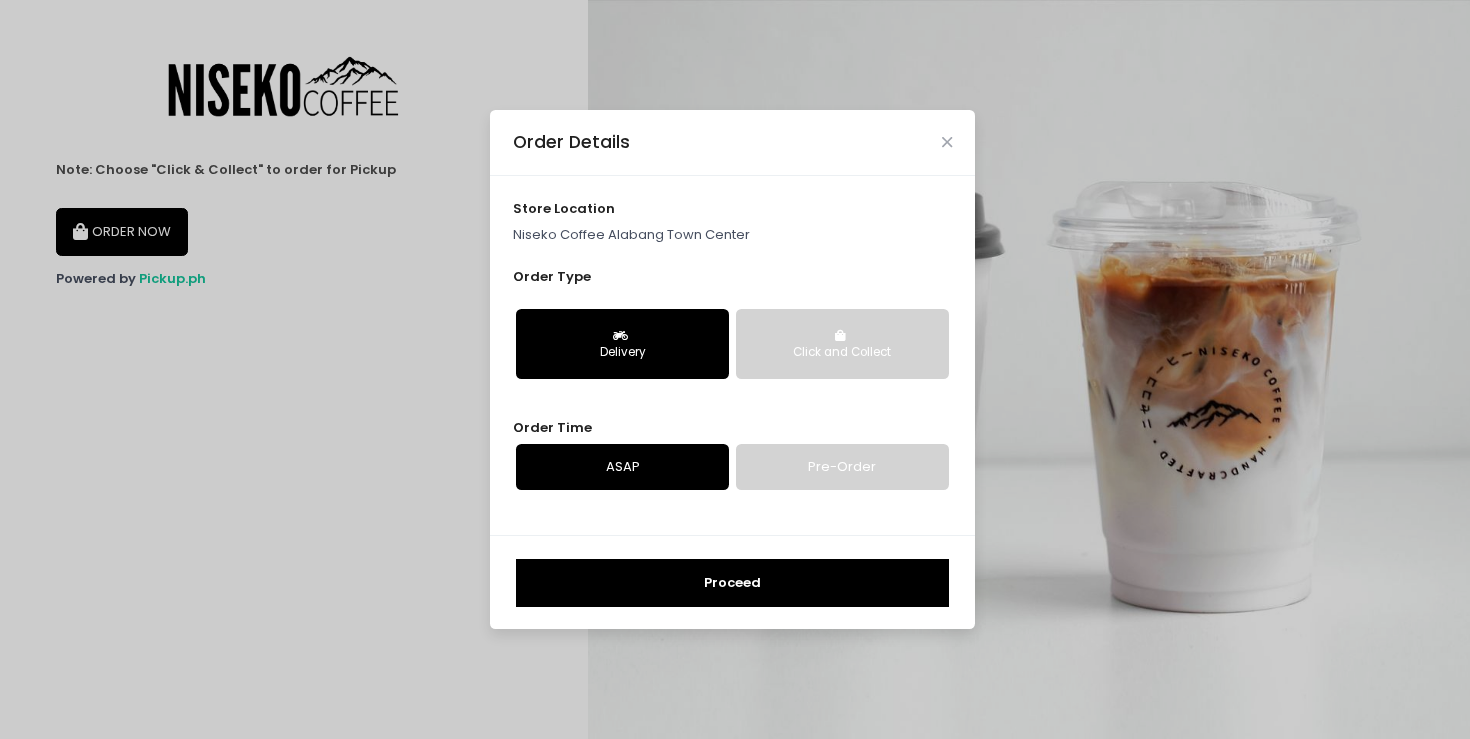 click on "Delivery" at bounding box center (622, 353) 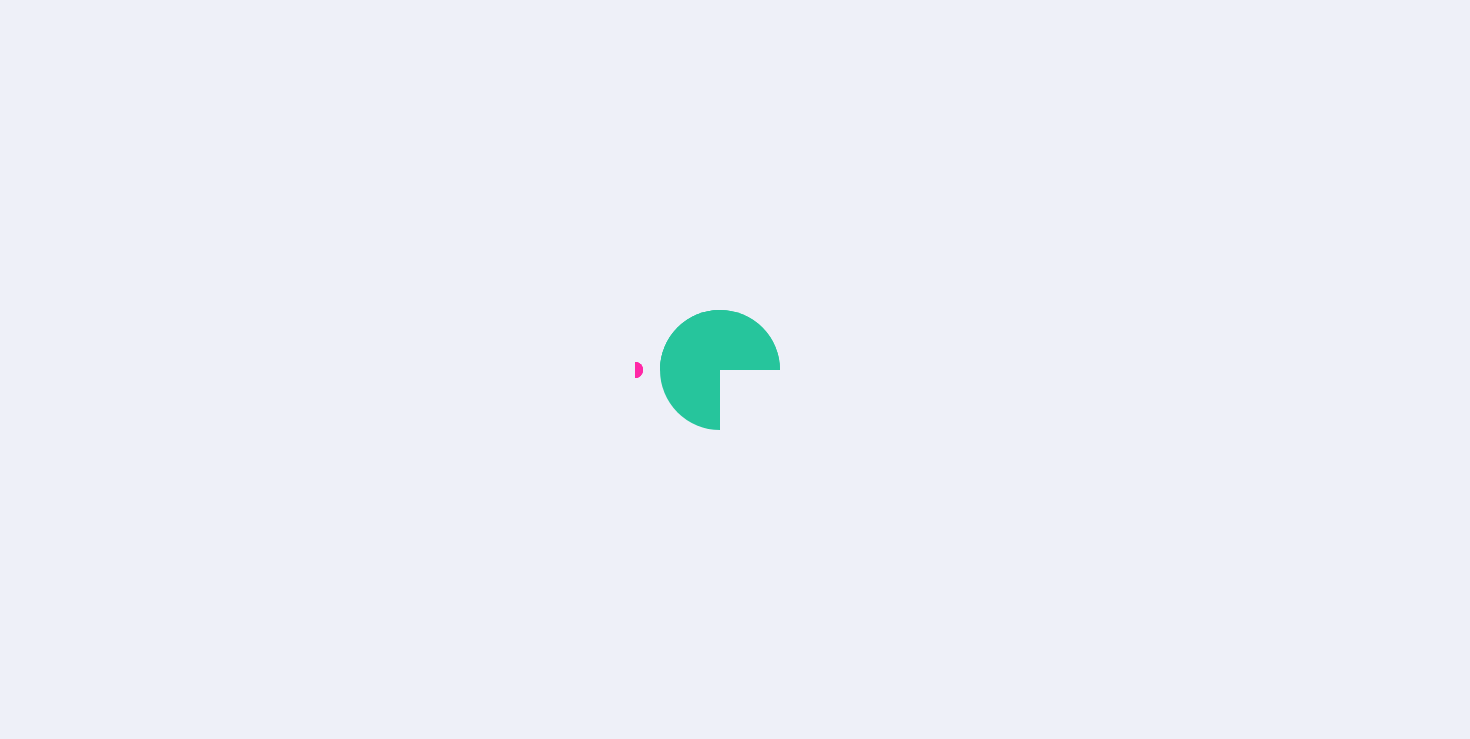 scroll, scrollTop: 0, scrollLeft: 0, axis: both 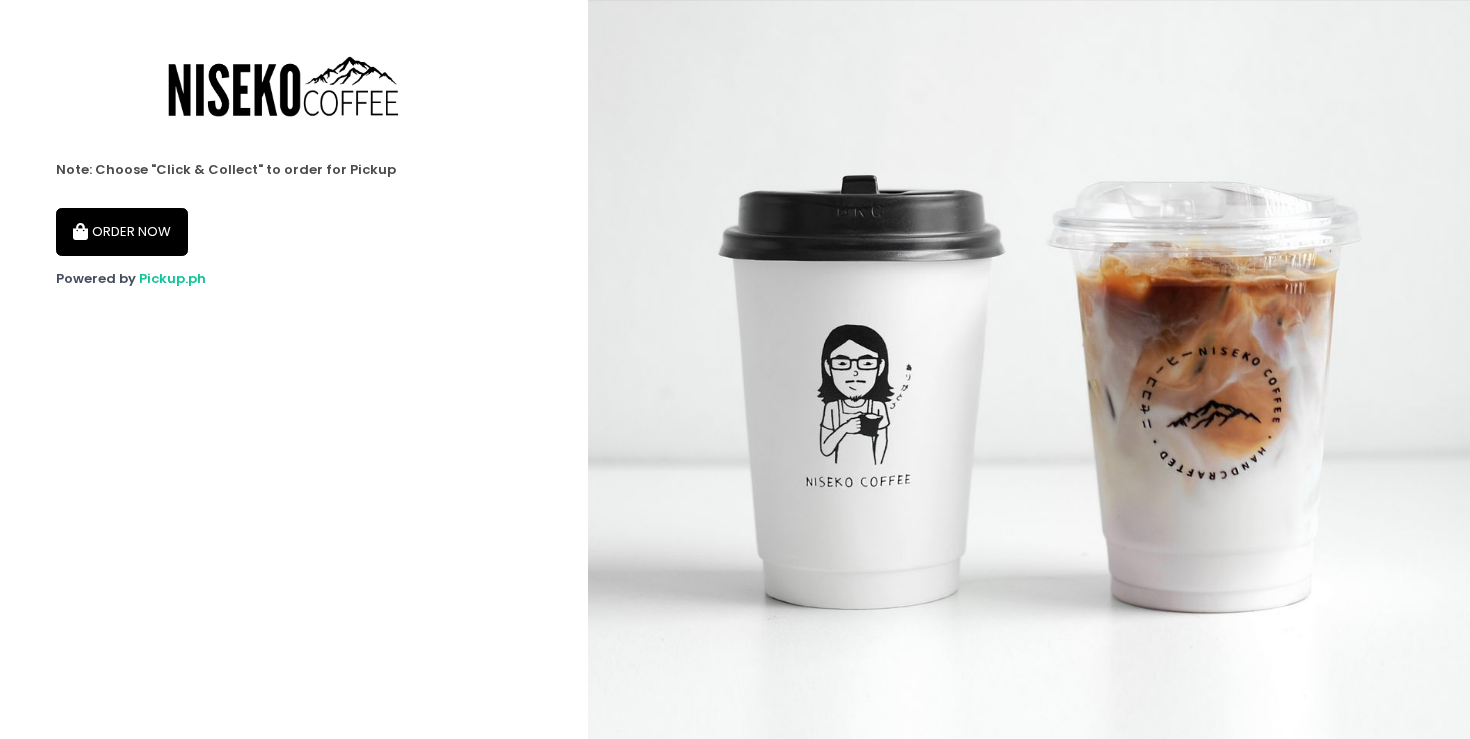 click on "ORDER NOW" at bounding box center (122, 232) 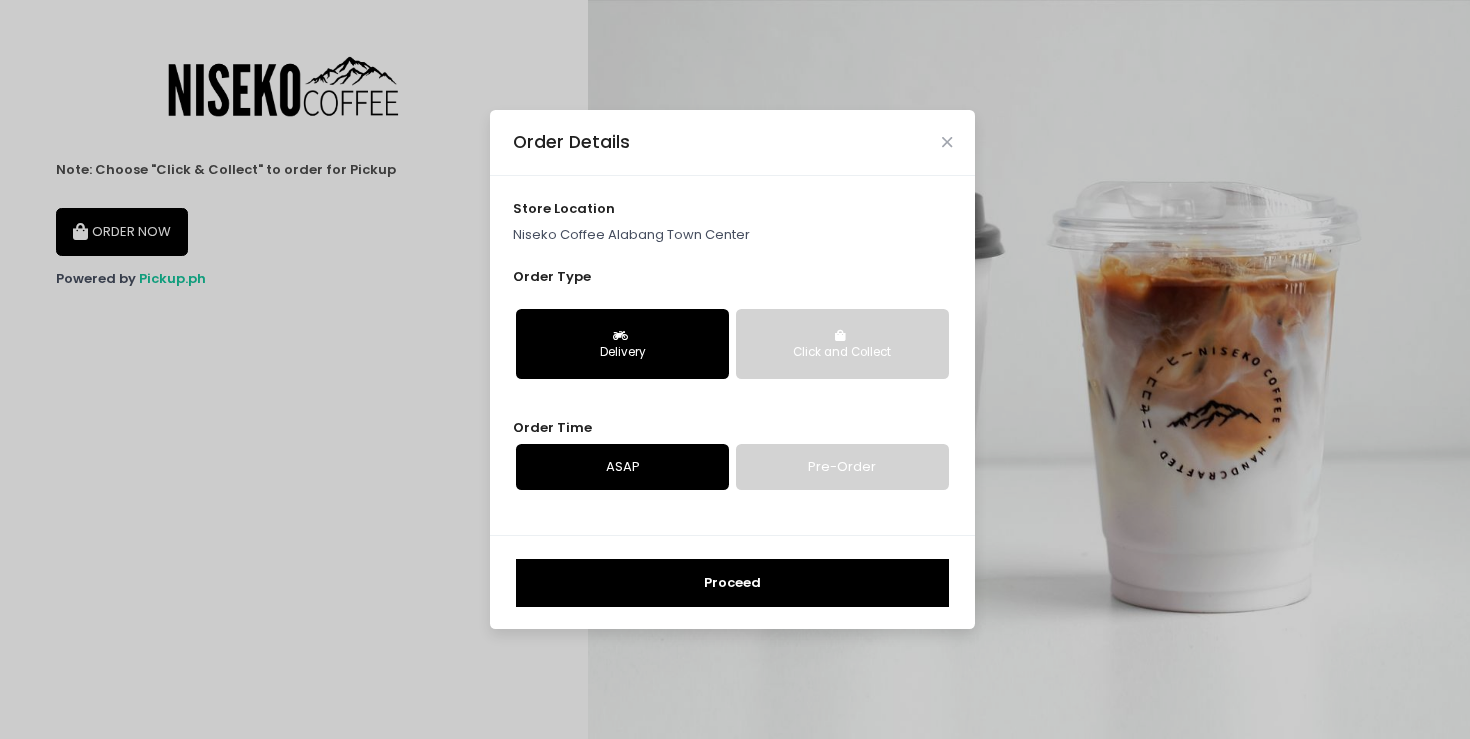 click on "Proceed" at bounding box center [732, 583] 